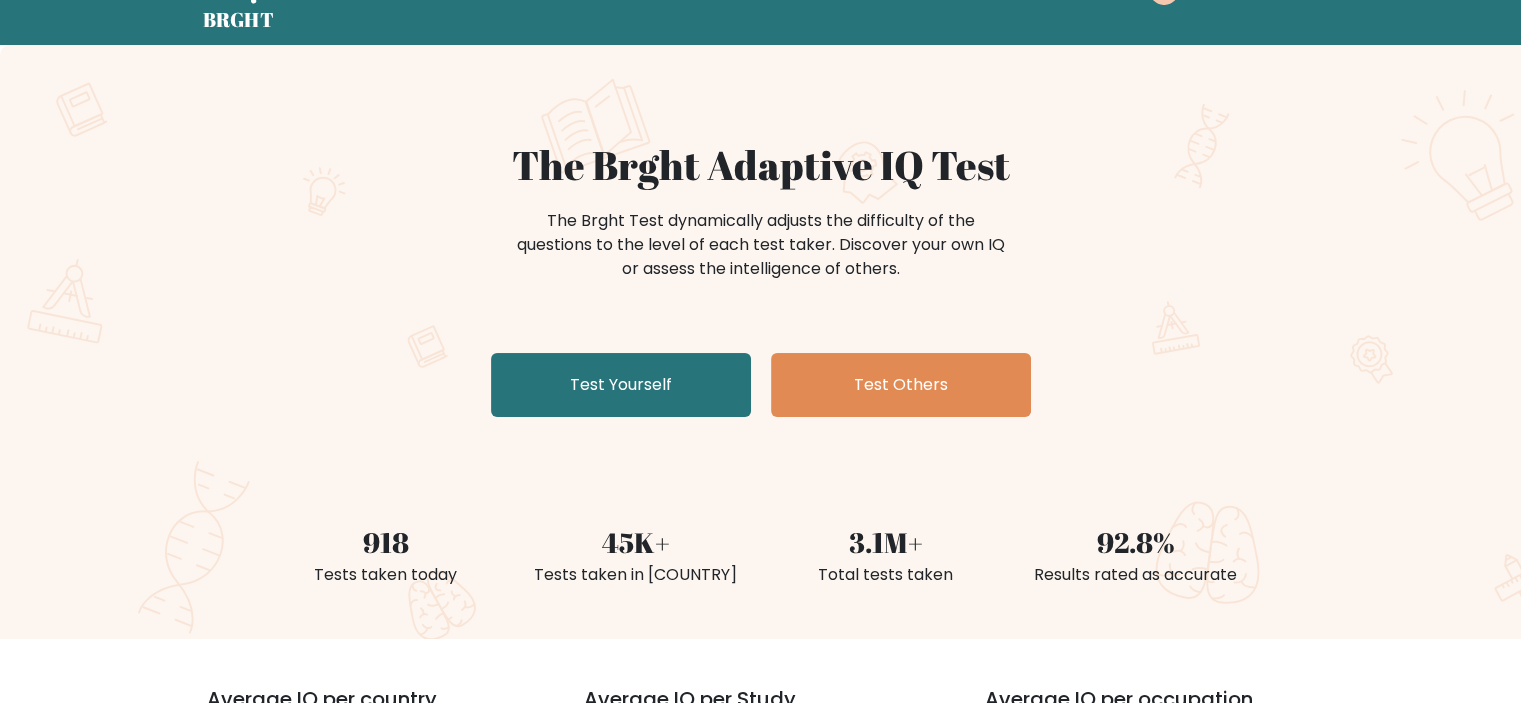 scroll, scrollTop: 100, scrollLeft: 0, axis: vertical 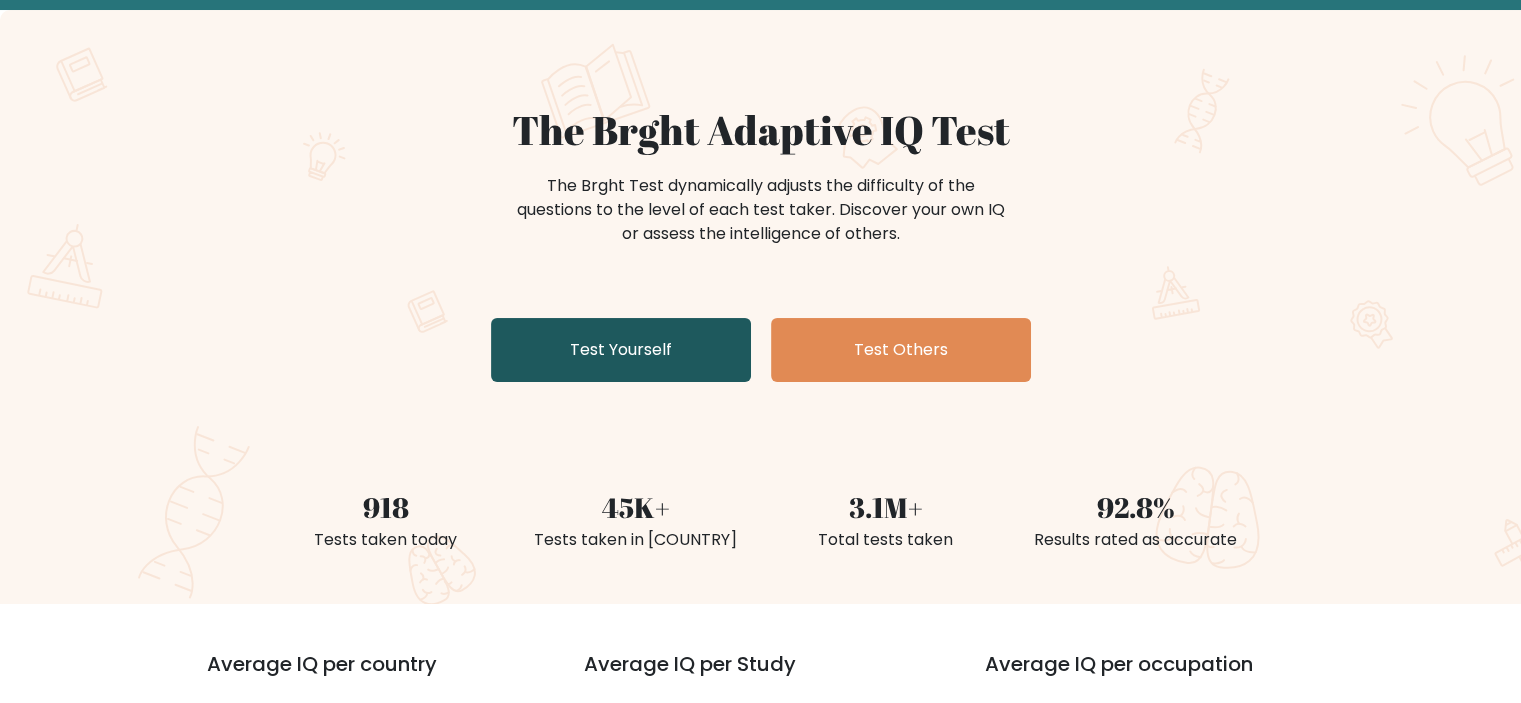 click on "Test Yourself" at bounding box center (621, 350) 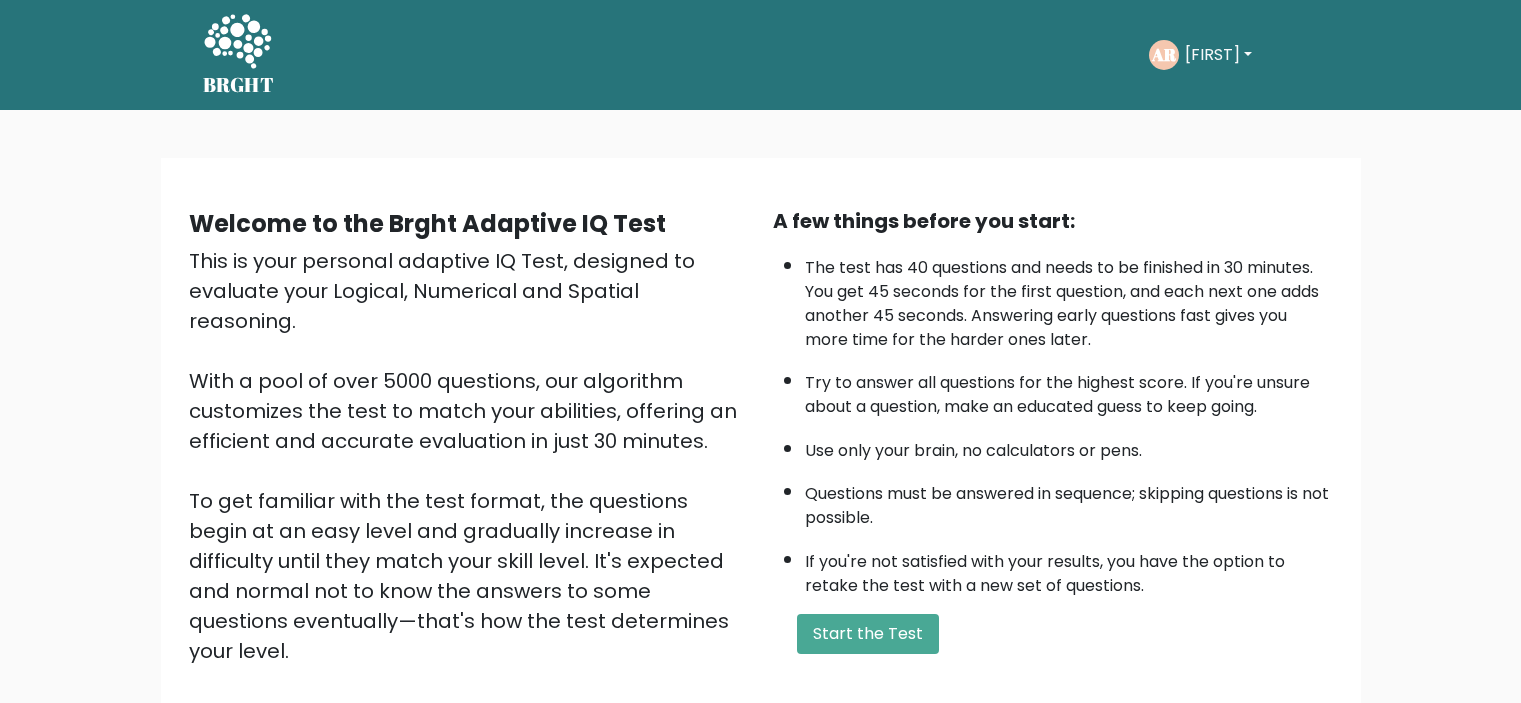 scroll, scrollTop: 0, scrollLeft: 0, axis: both 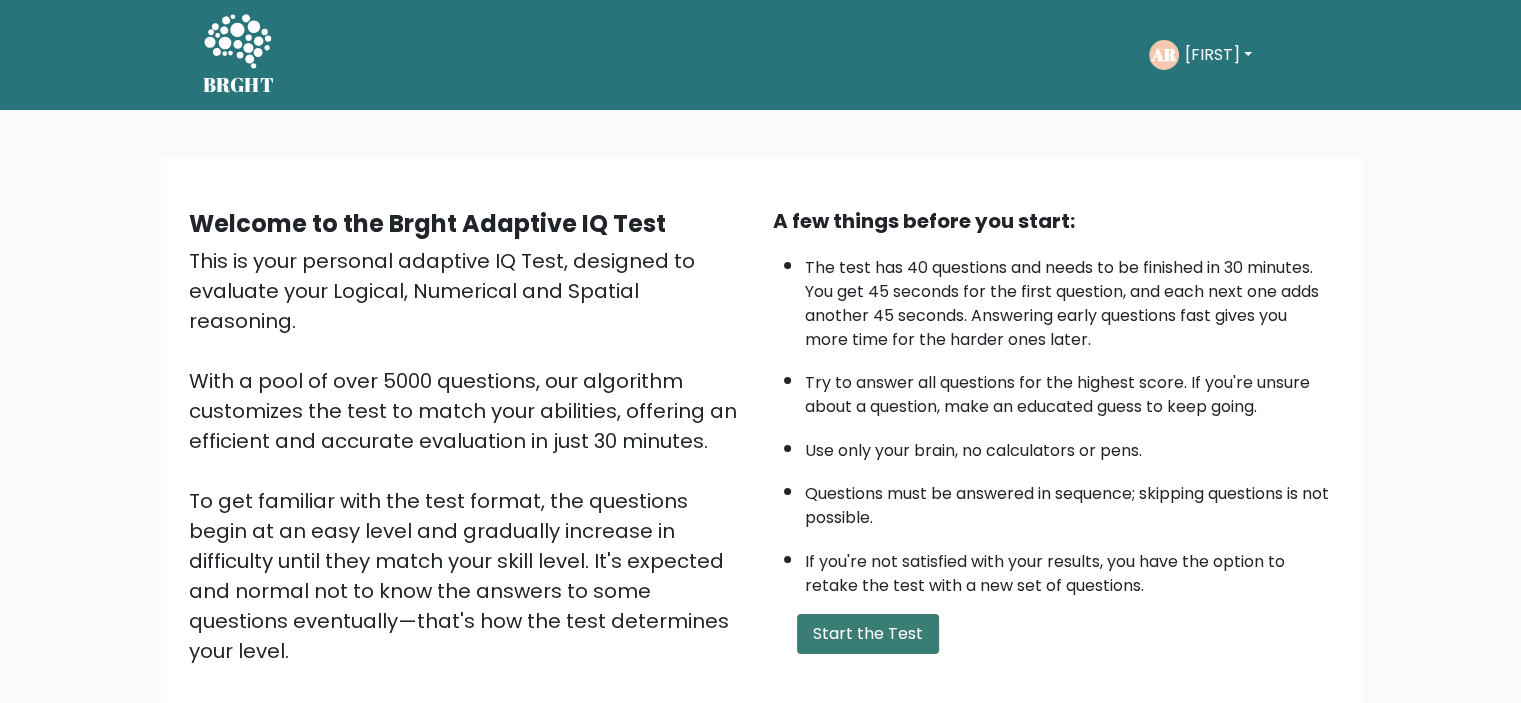click on "Start the Test" at bounding box center (868, 634) 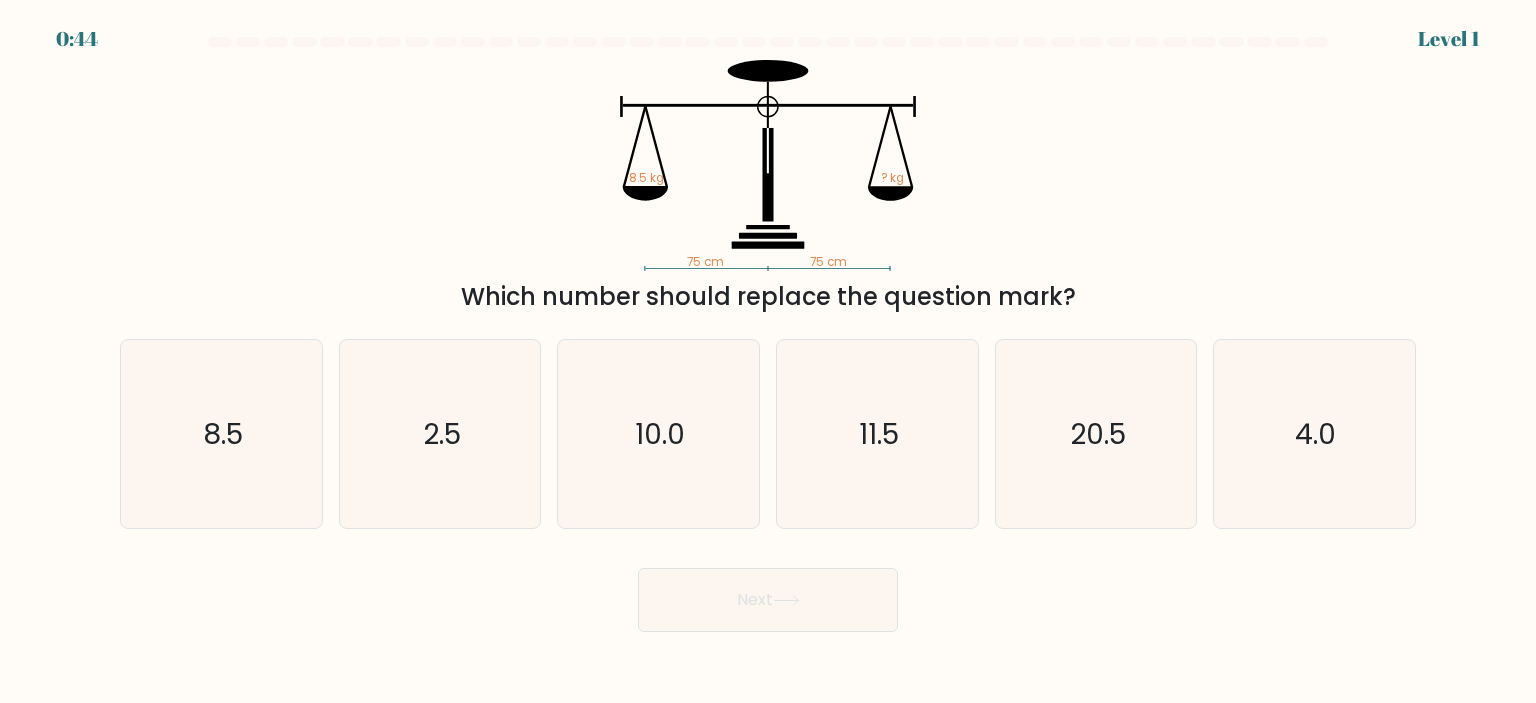 scroll, scrollTop: 0, scrollLeft: 0, axis: both 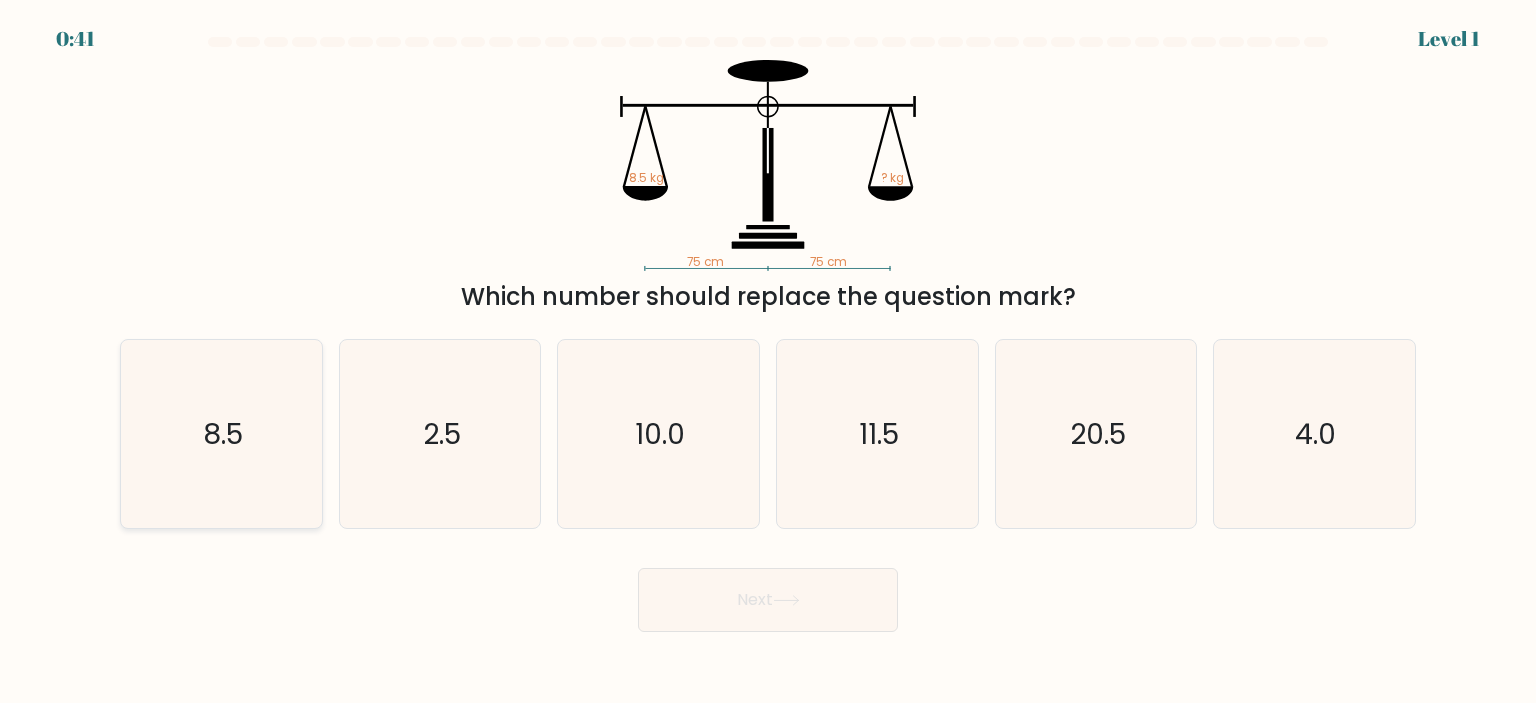 click on "8.5" 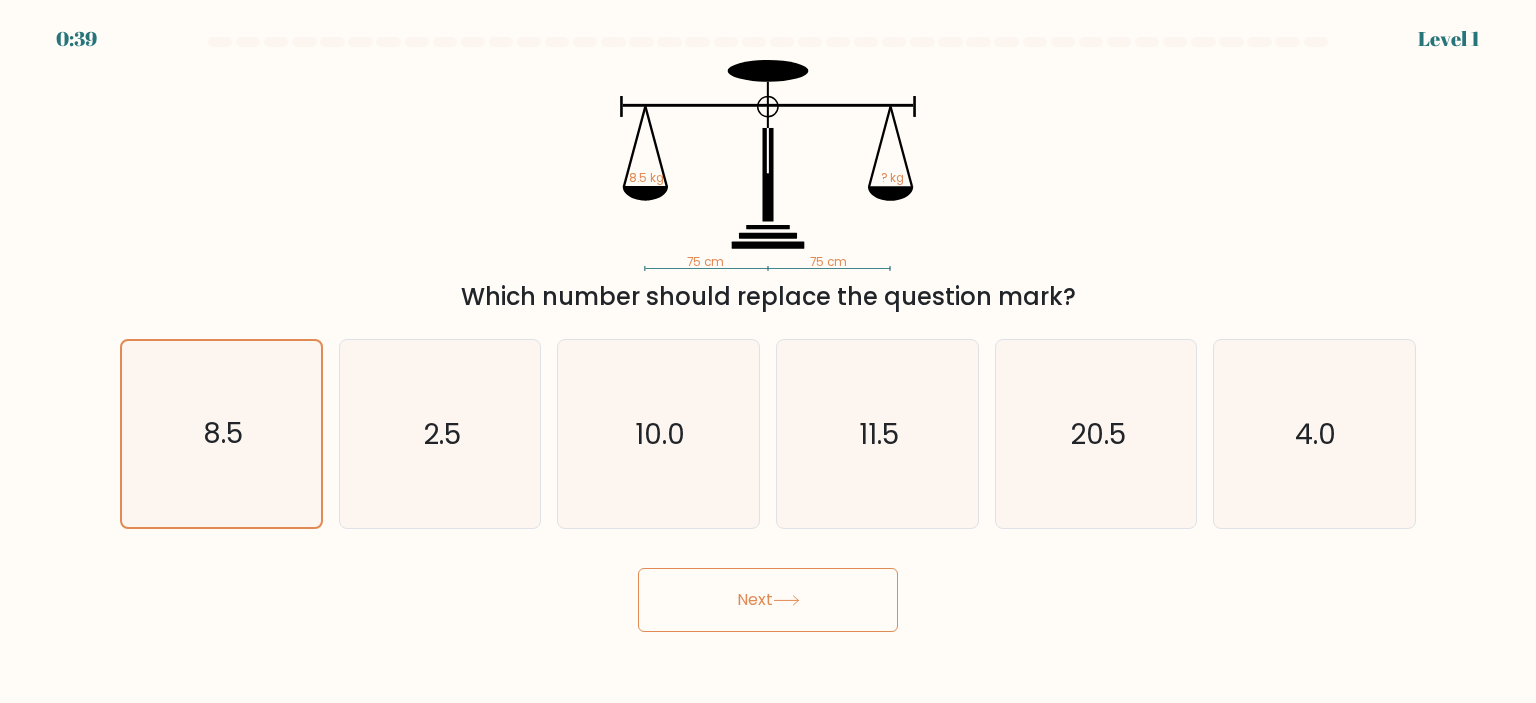 click on "Next" at bounding box center (768, 600) 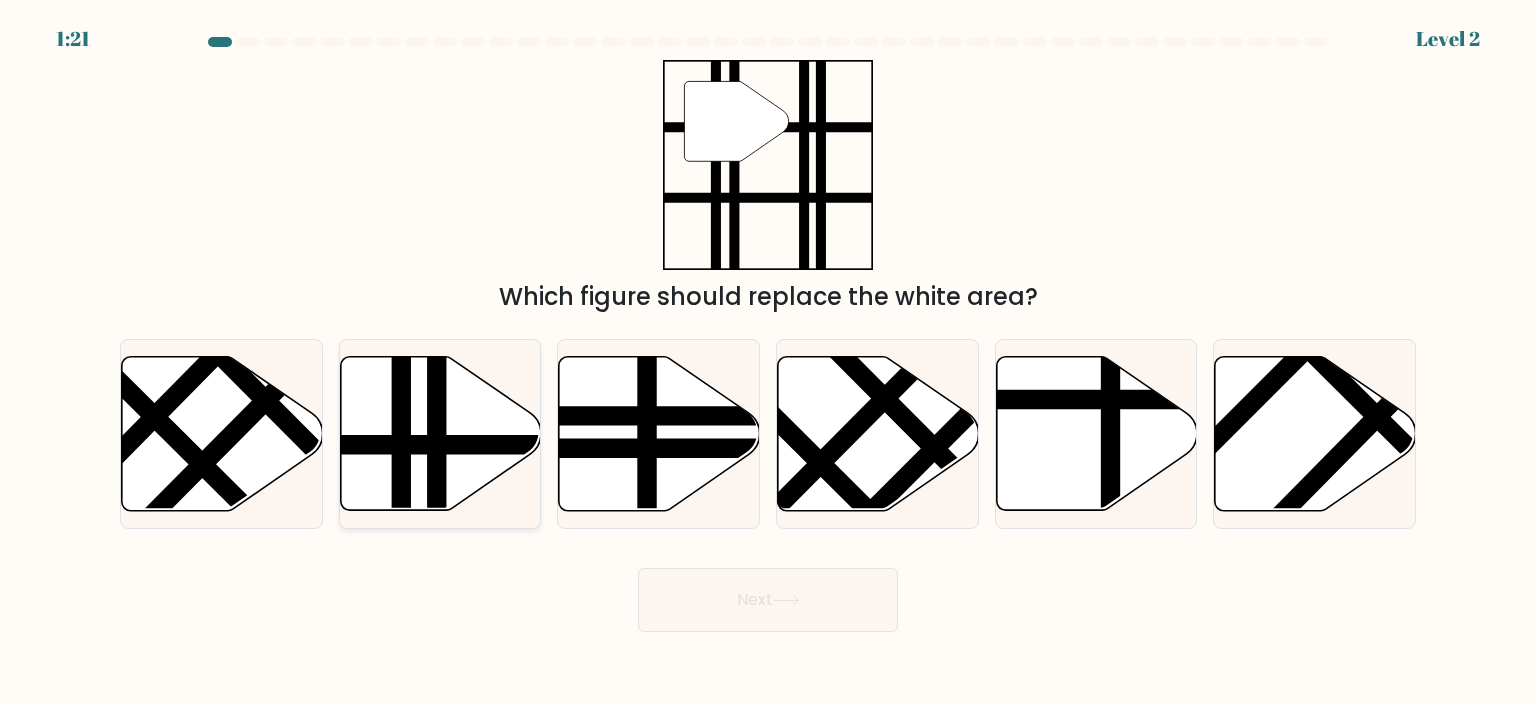 click 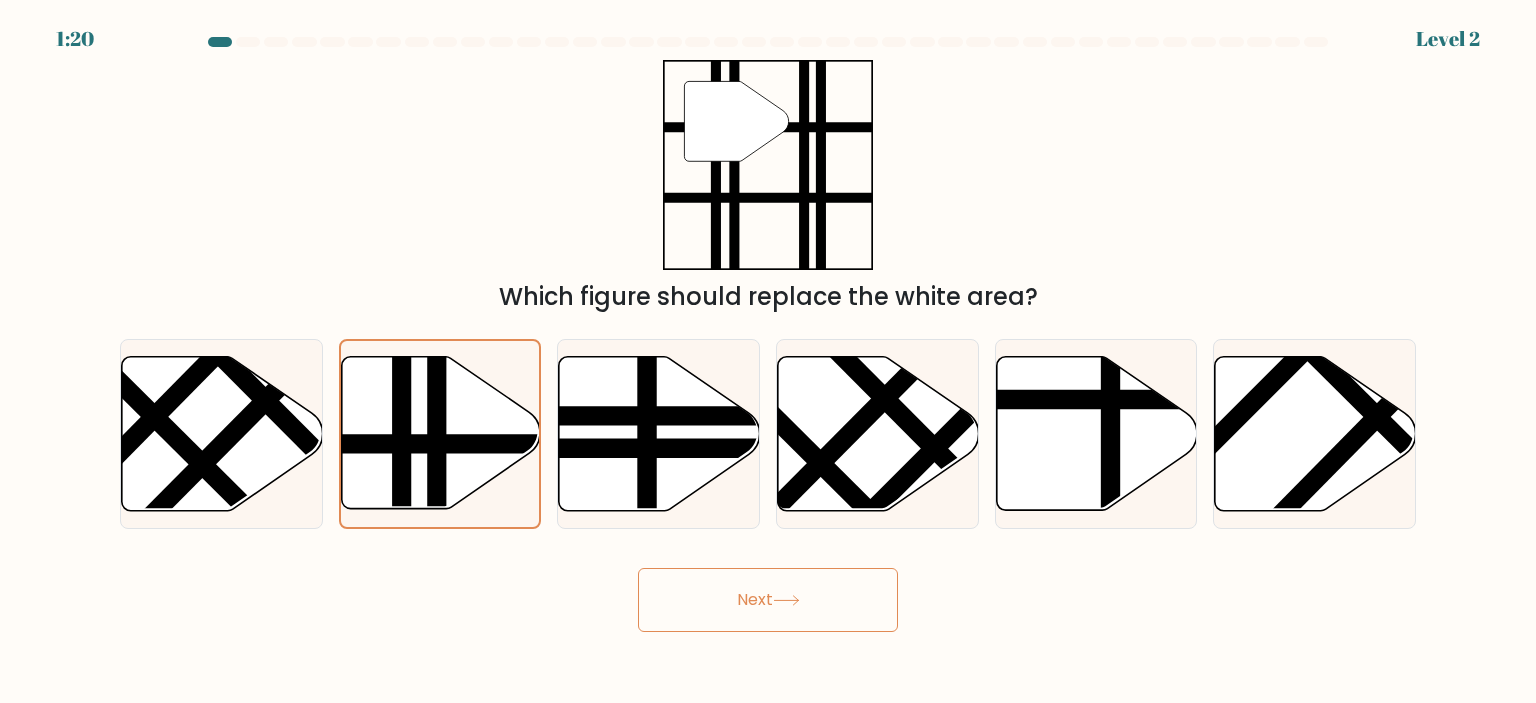 click on "Next" at bounding box center [768, 600] 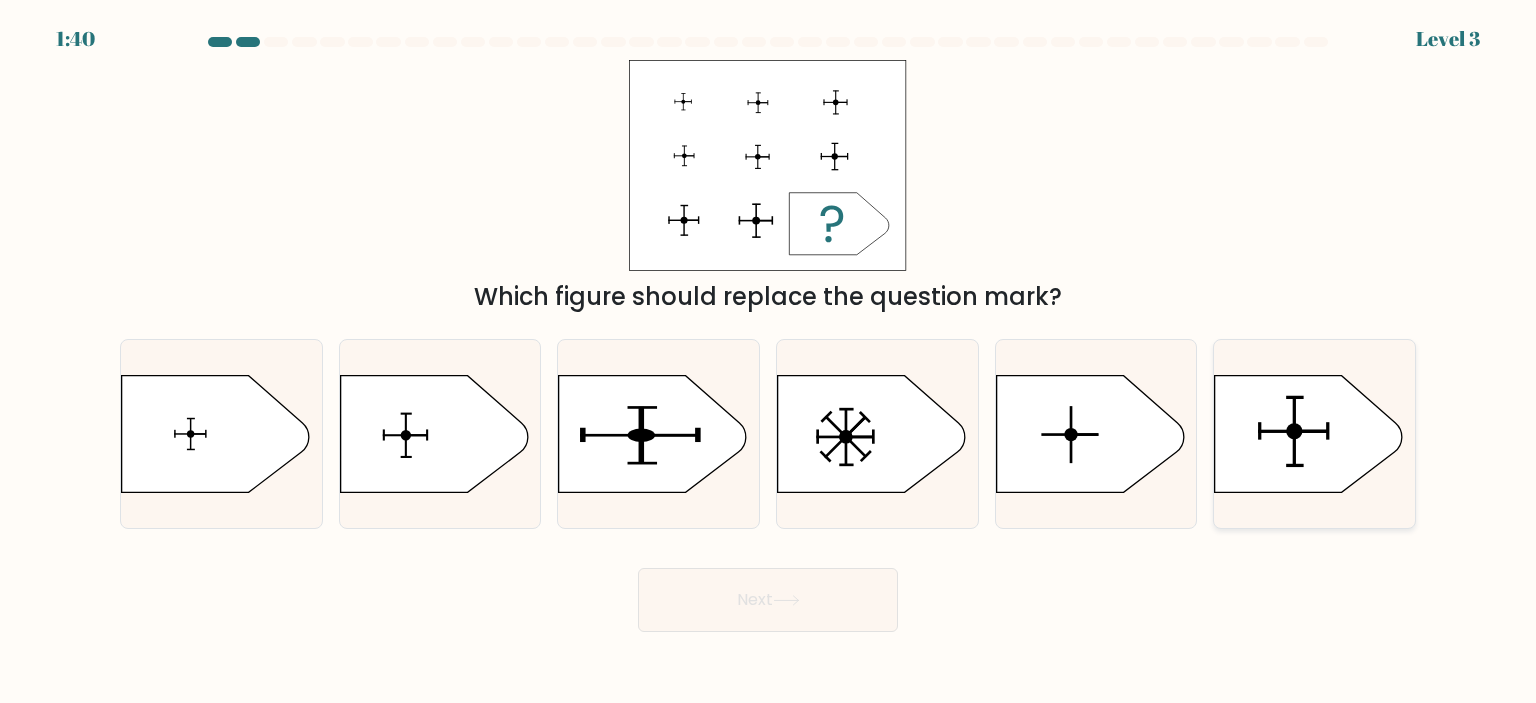 click 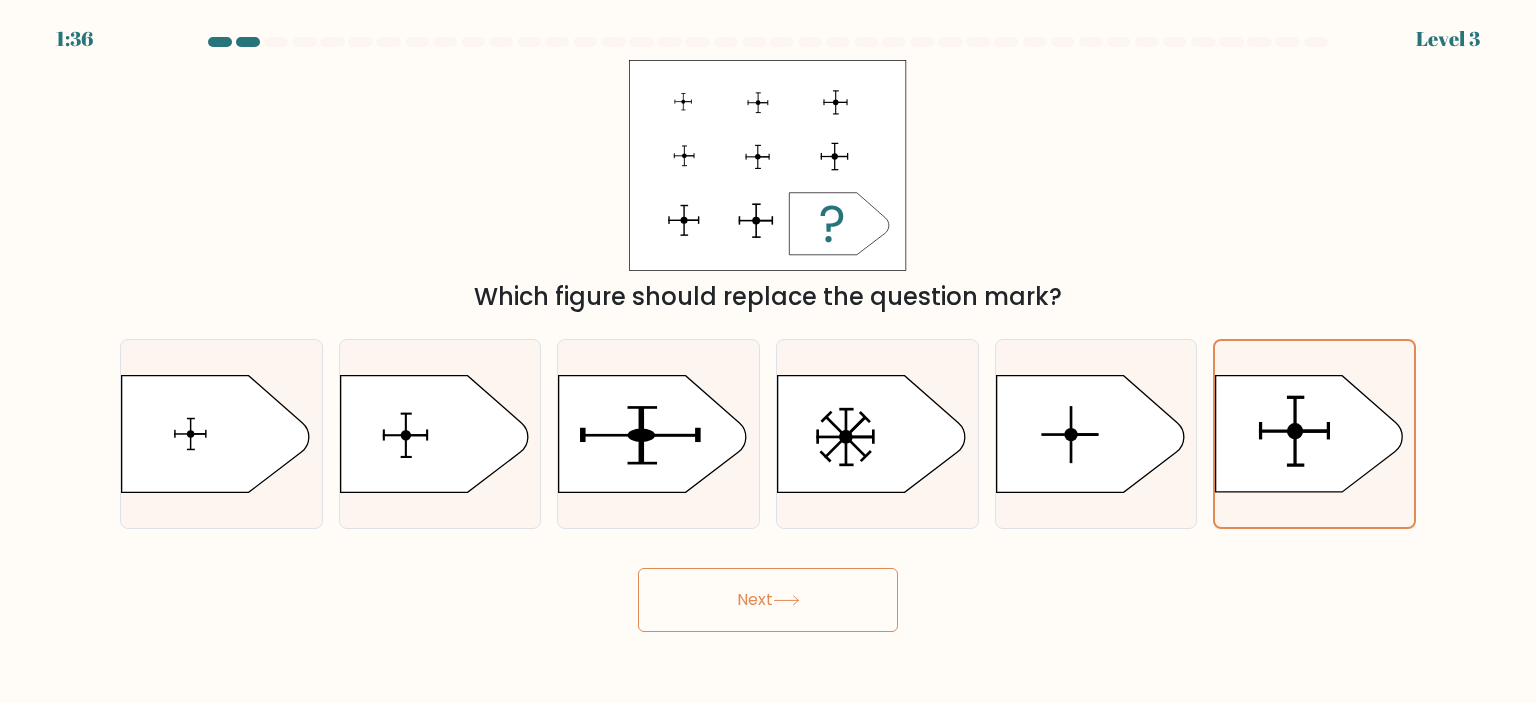 click on "Next" at bounding box center (768, 600) 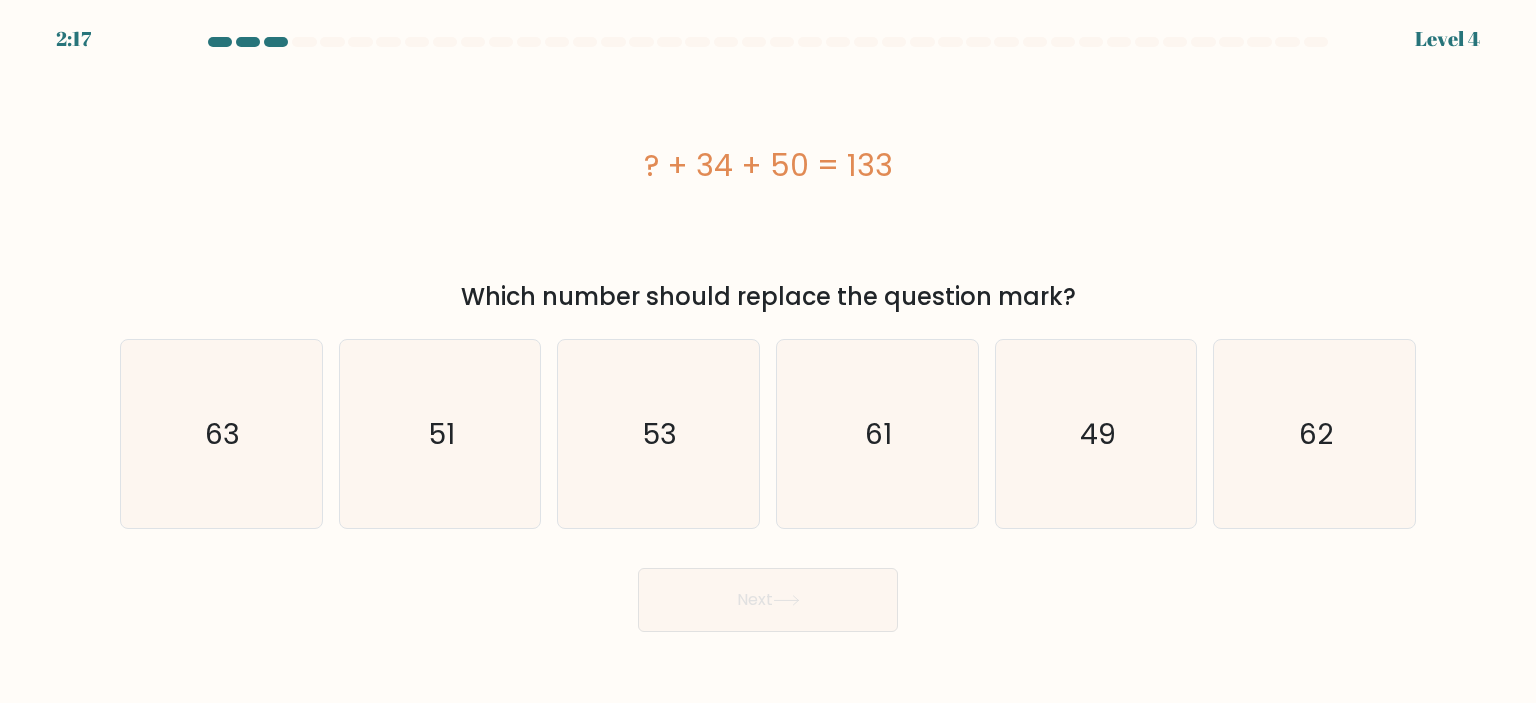drag, startPoint x: 700, startPoint y: 167, endPoint x: 813, endPoint y: 174, distance: 113.216606 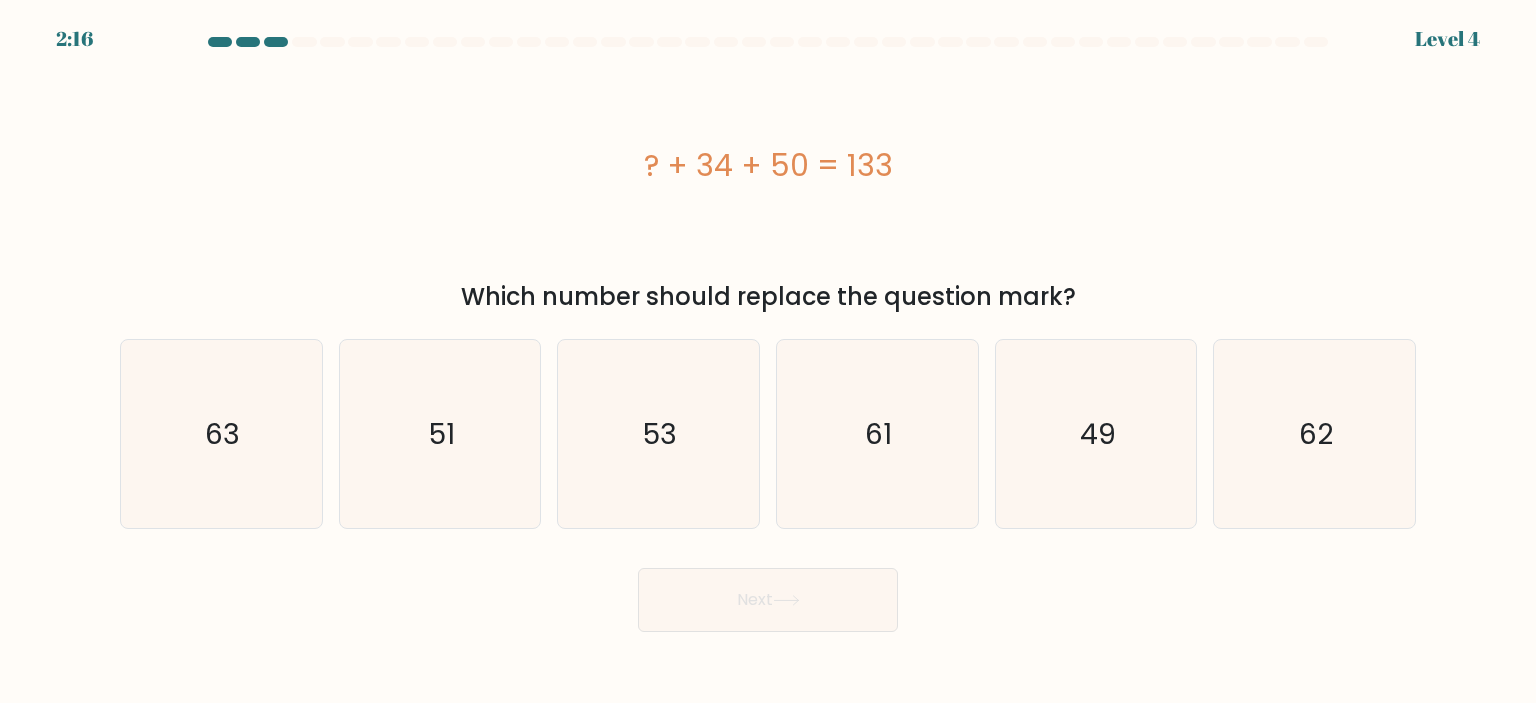 click on "? + 34 + 50 = 133" at bounding box center [768, 165] 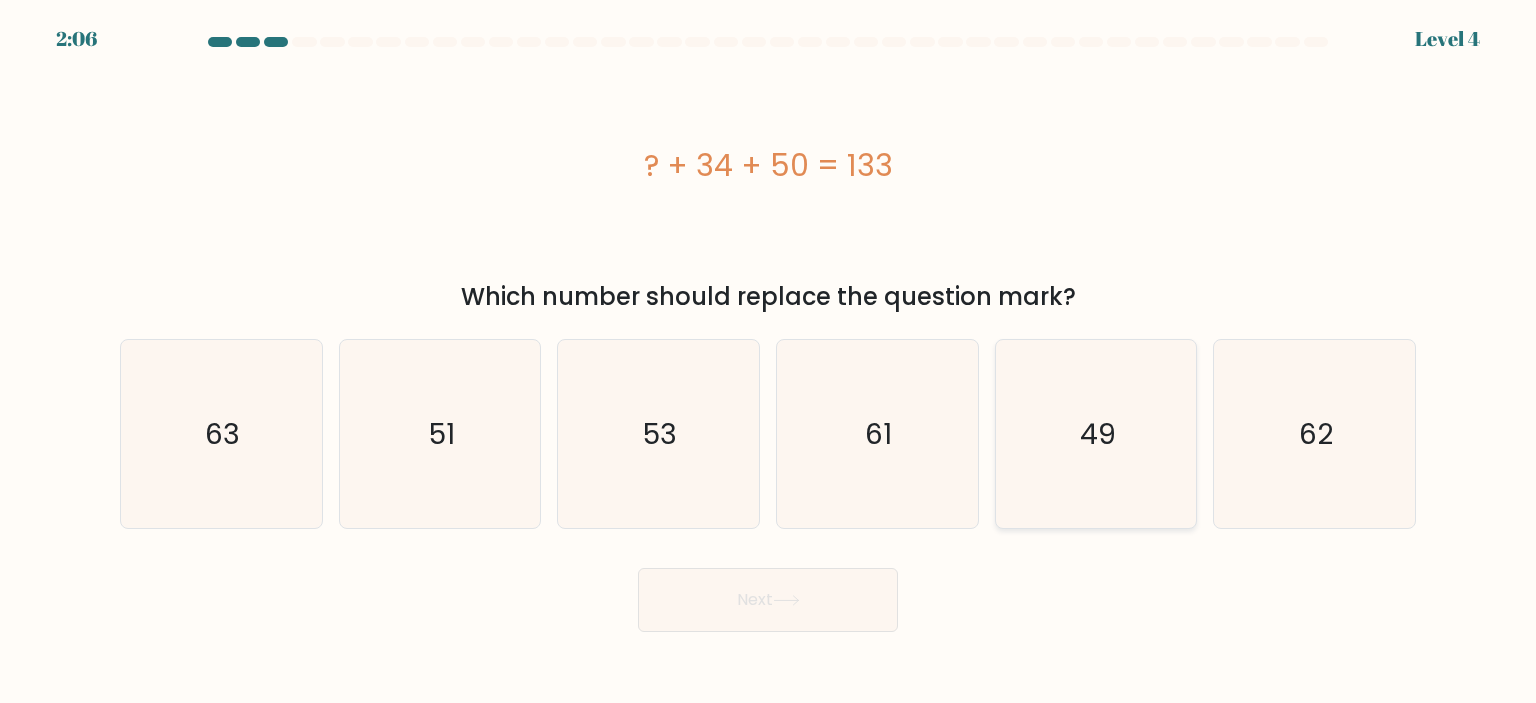 click on "49" 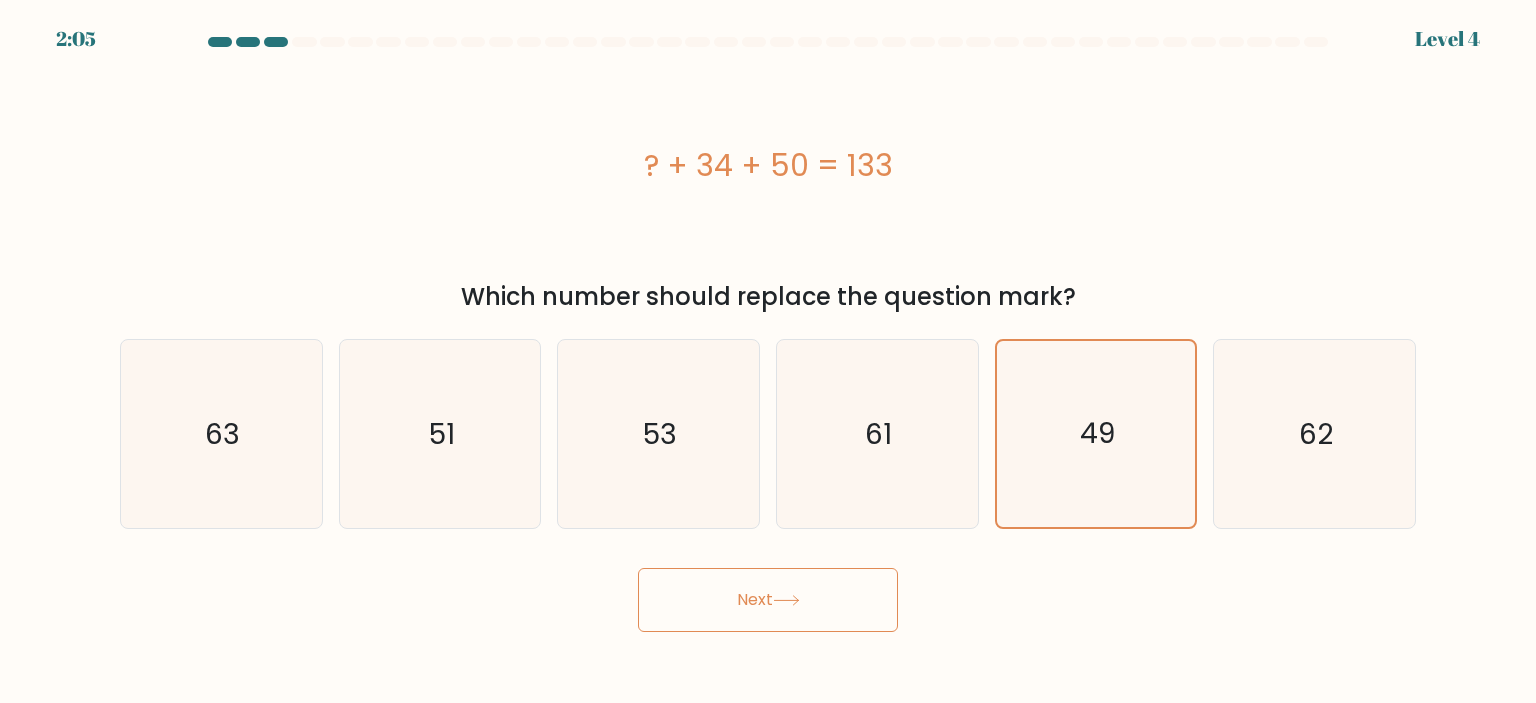 click on "Next" at bounding box center [768, 600] 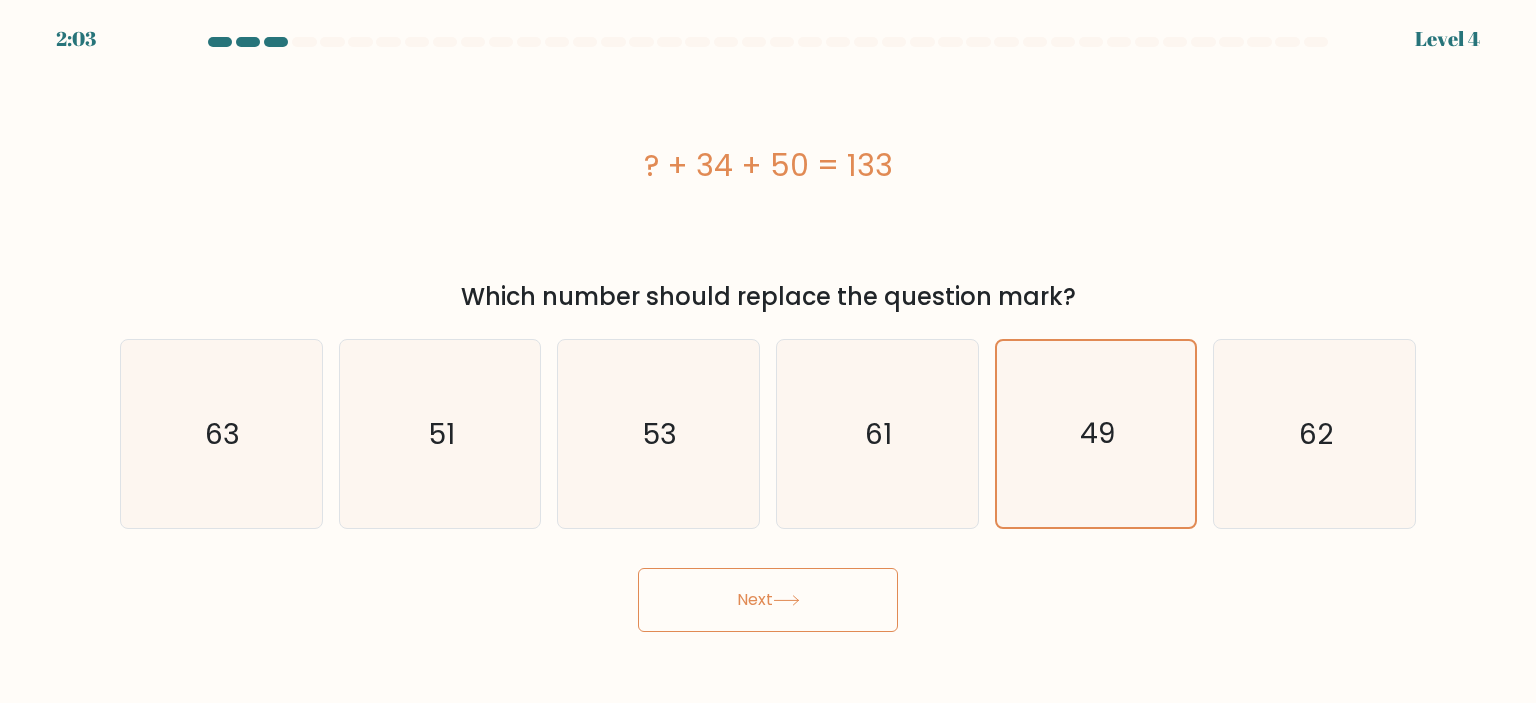 click on "Next" at bounding box center (768, 600) 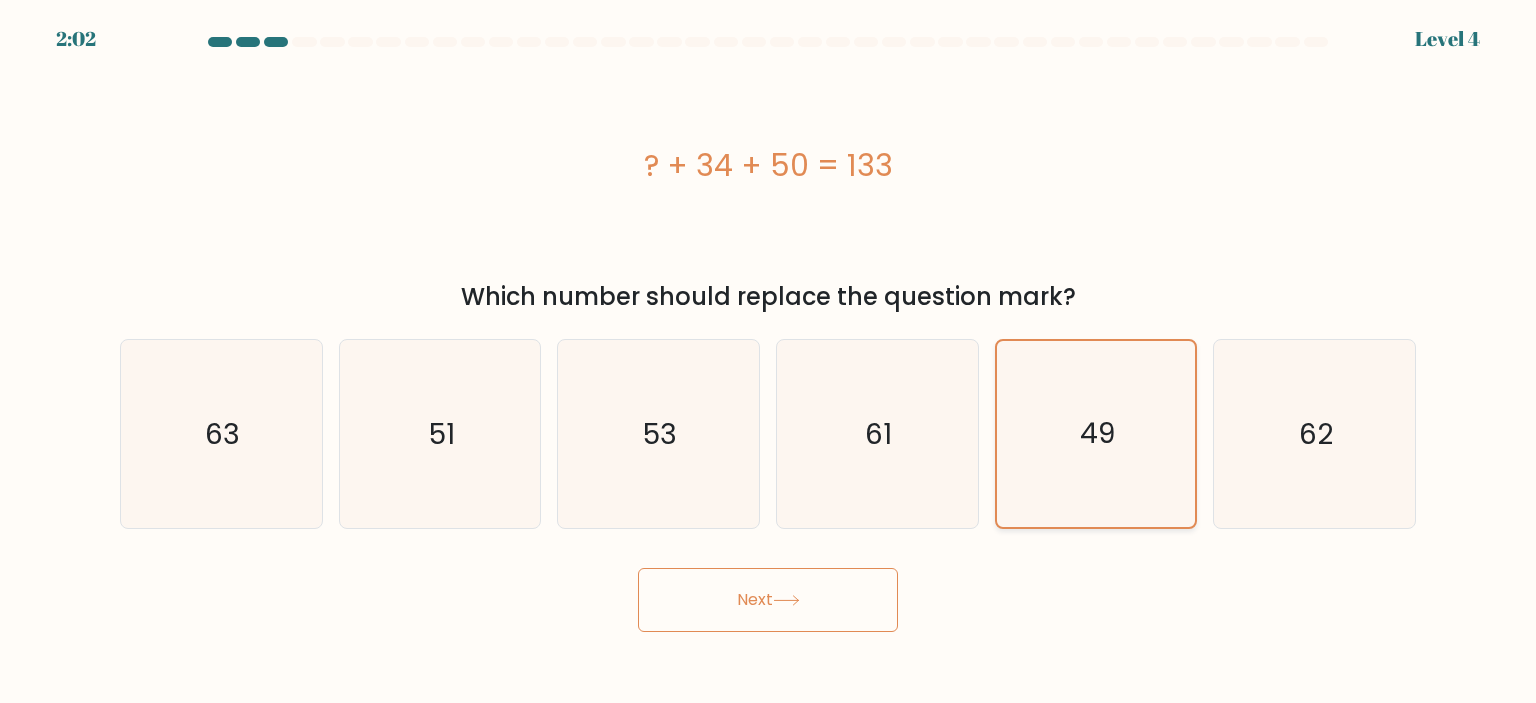 click on "49" 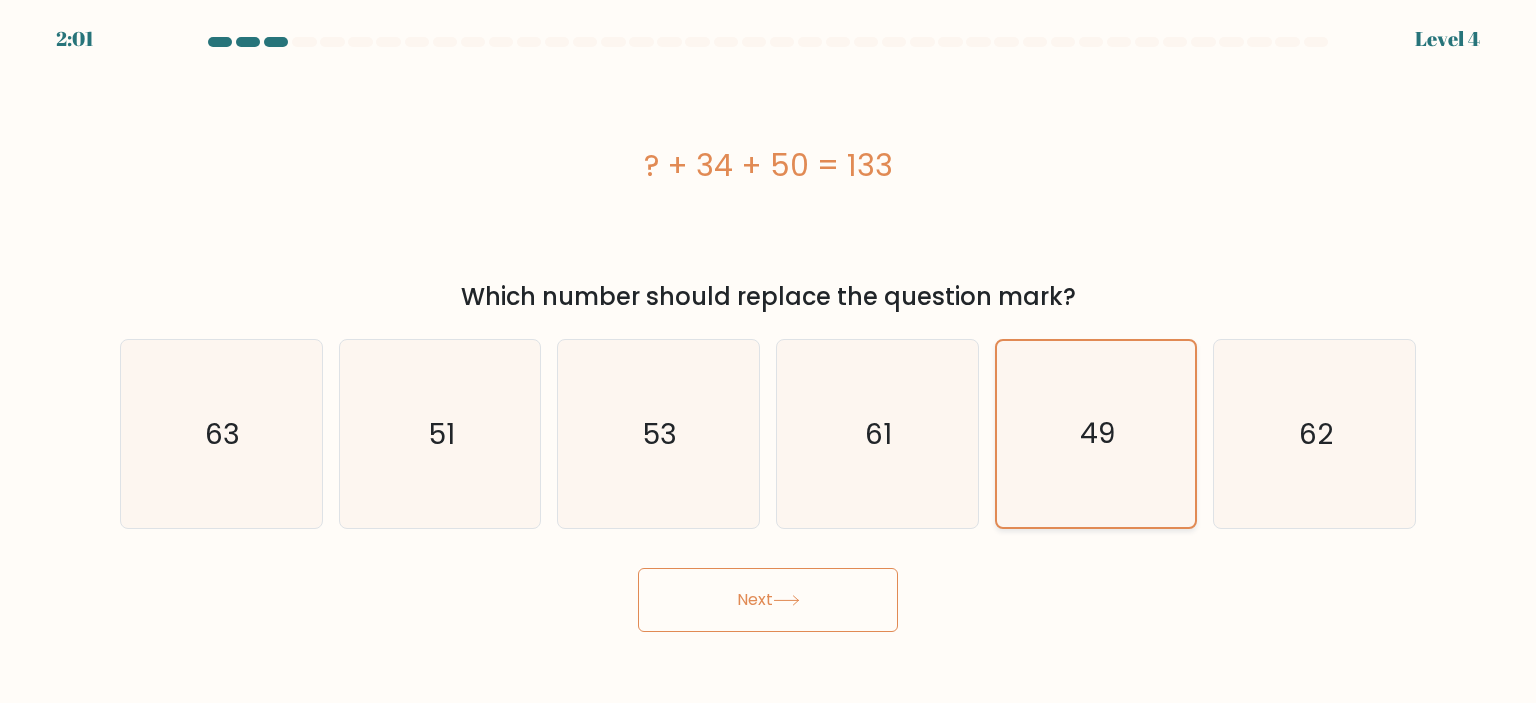 drag, startPoint x: 946, startPoint y: 461, endPoint x: 1015, endPoint y: 455, distance: 69.260376 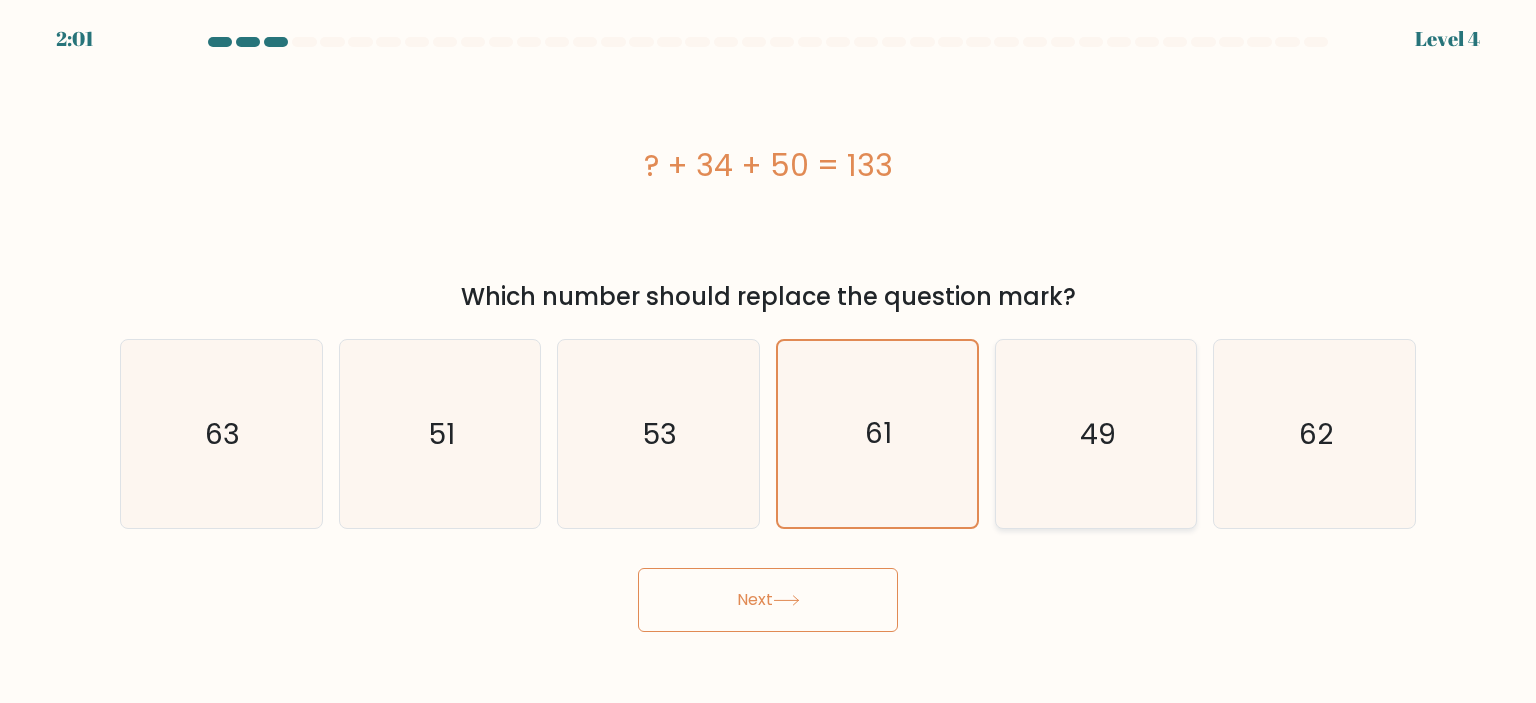 click on "49" 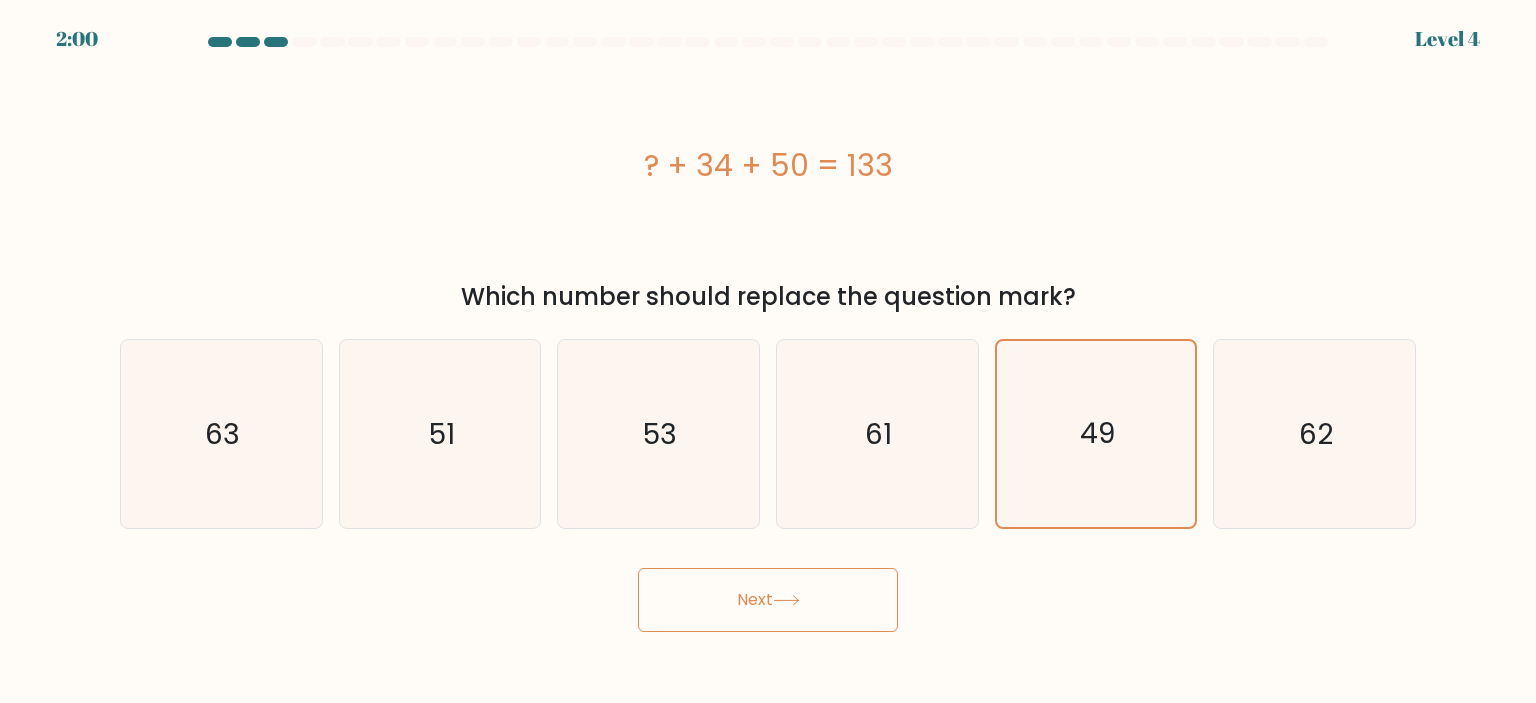 click 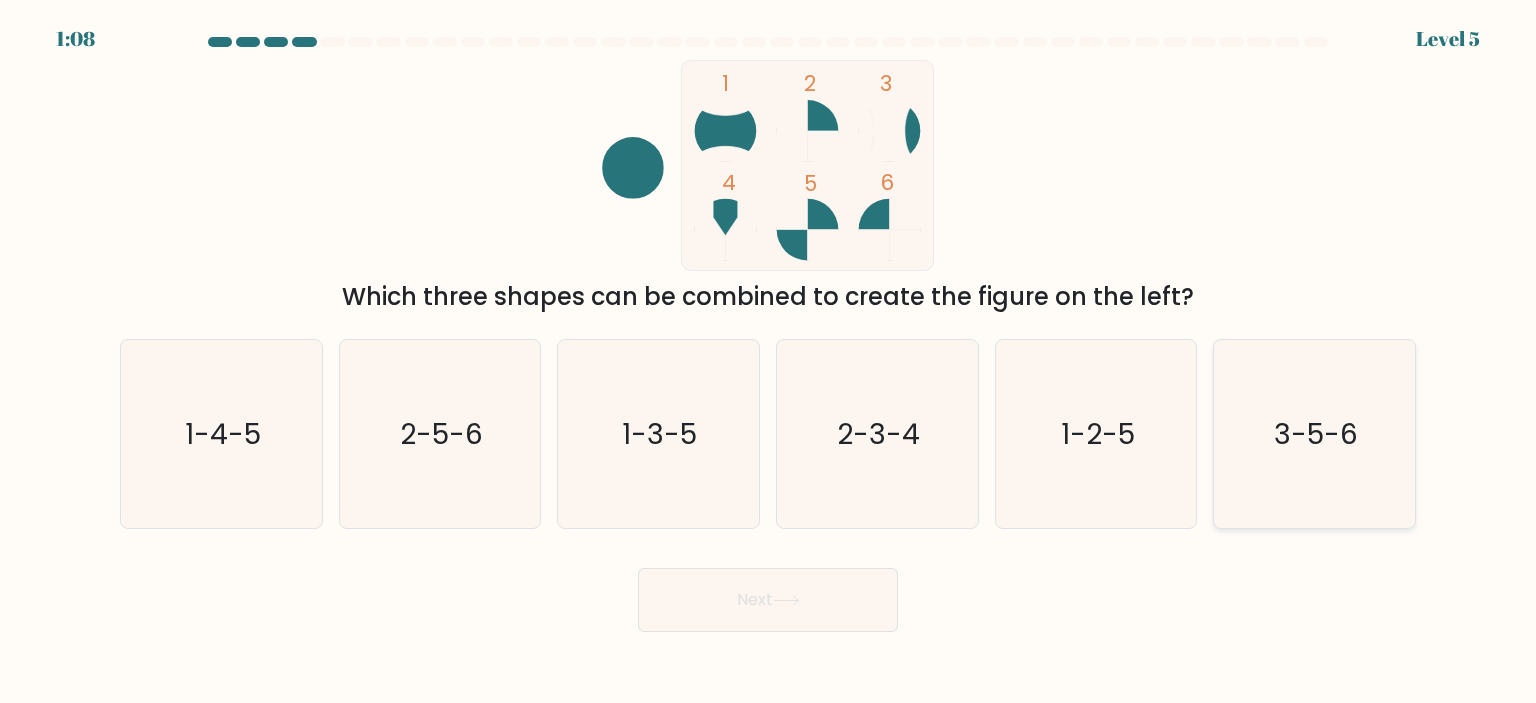 click on "3-5-6" 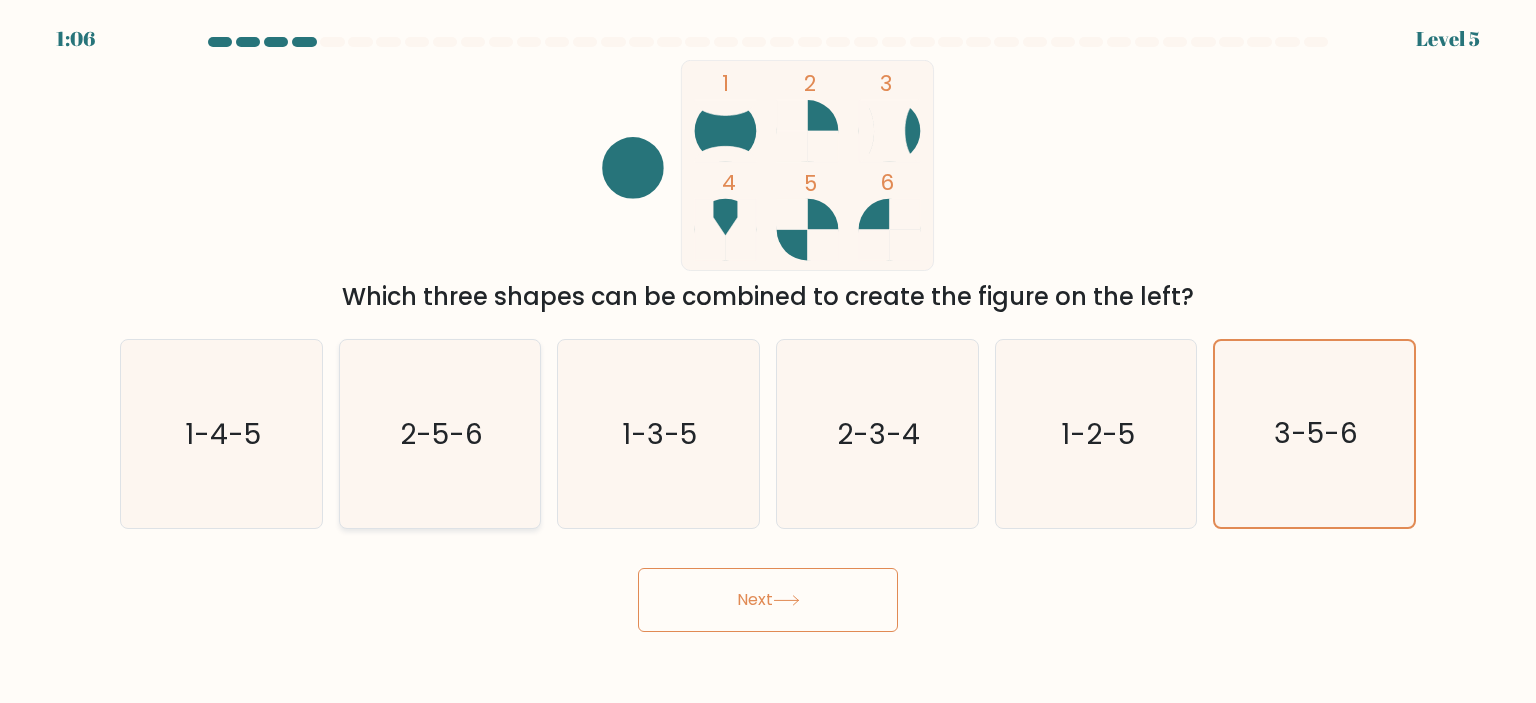 click on "2-5-6" 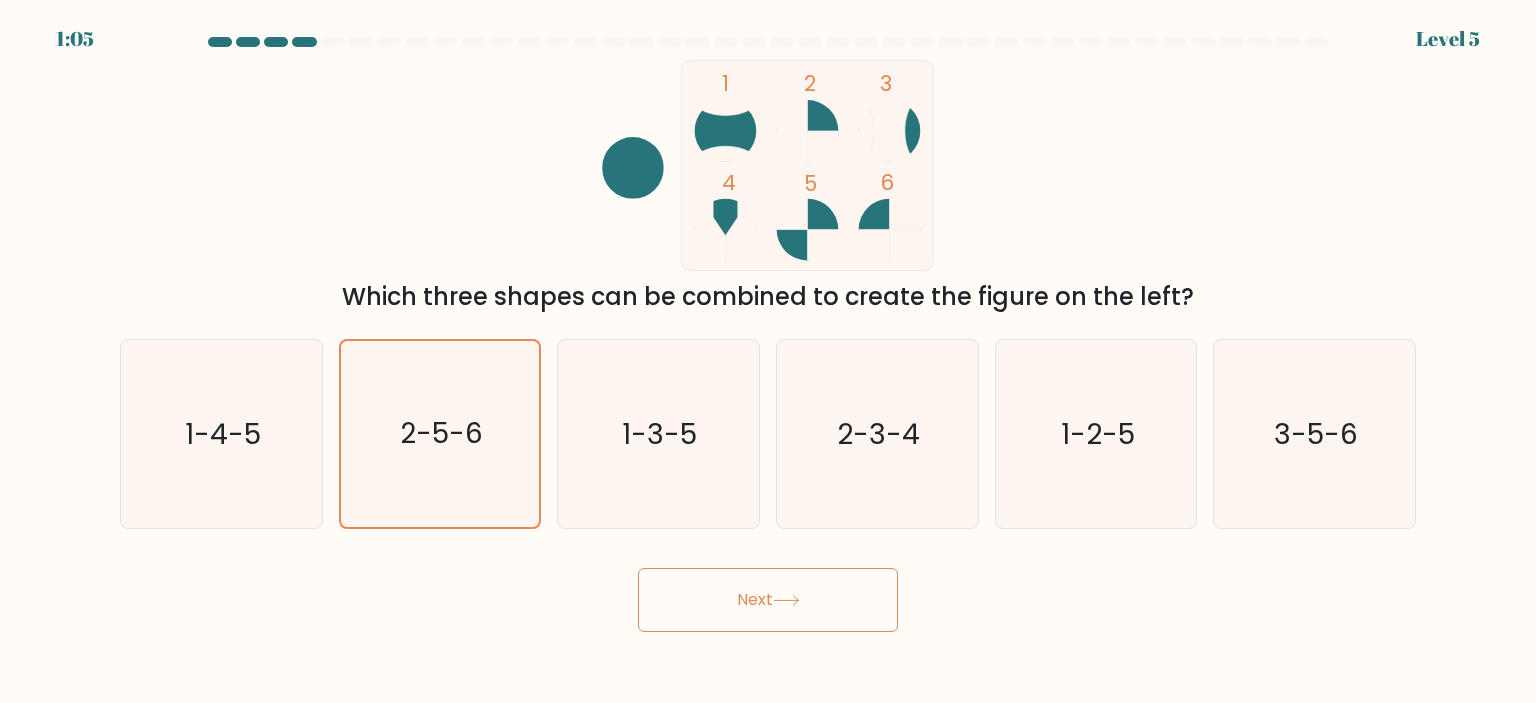 click on "Next" at bounding box center (768, 600) 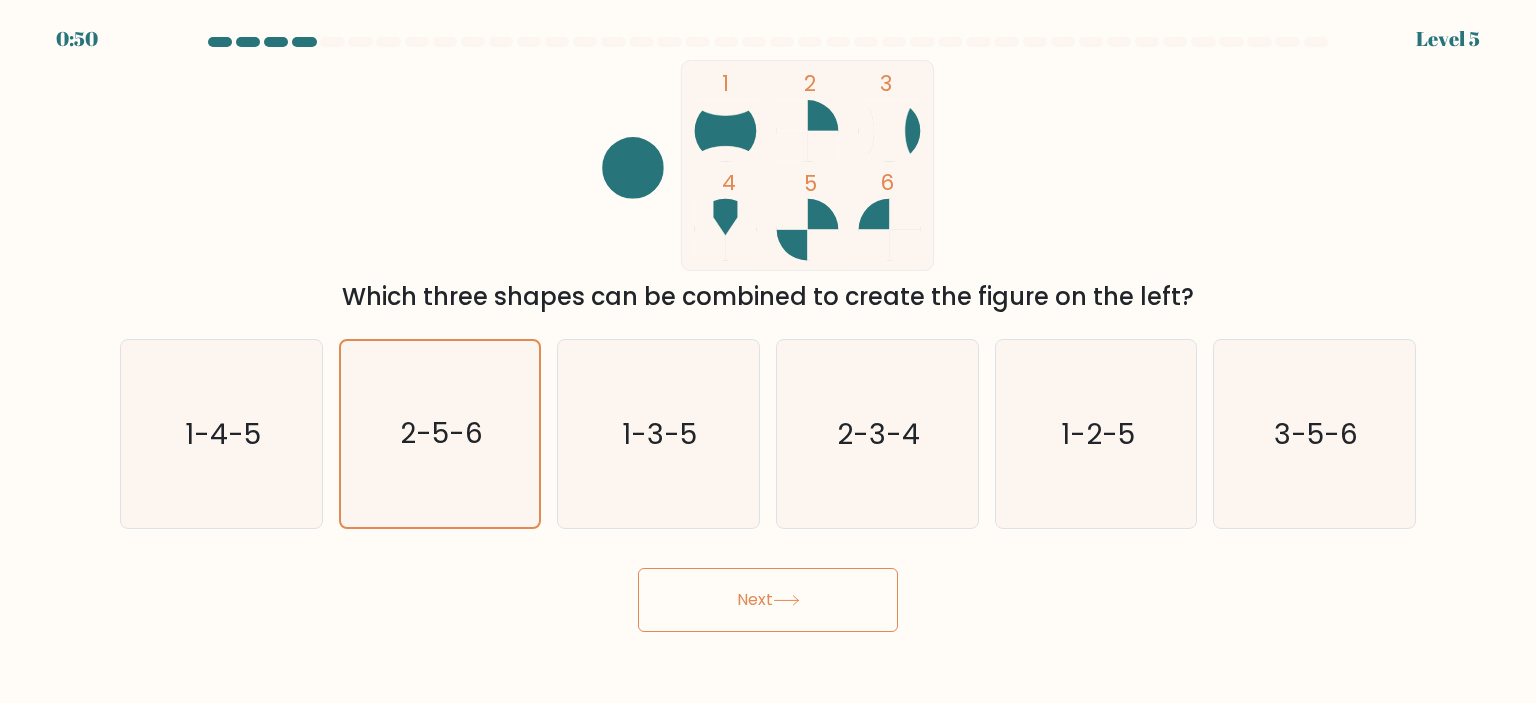 click on "Next" at bounding box center [768, 600] 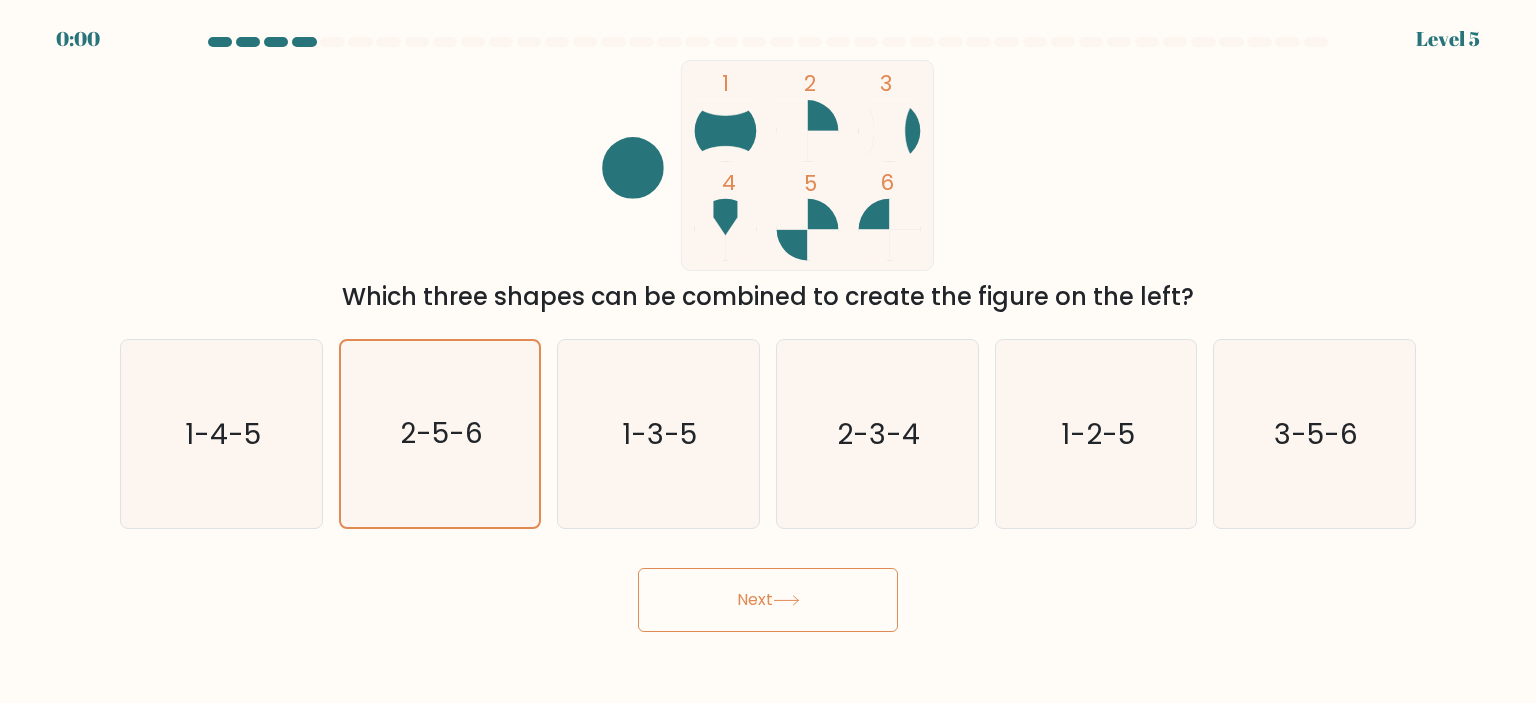 click on "Next" at bounding box center (768, 600) 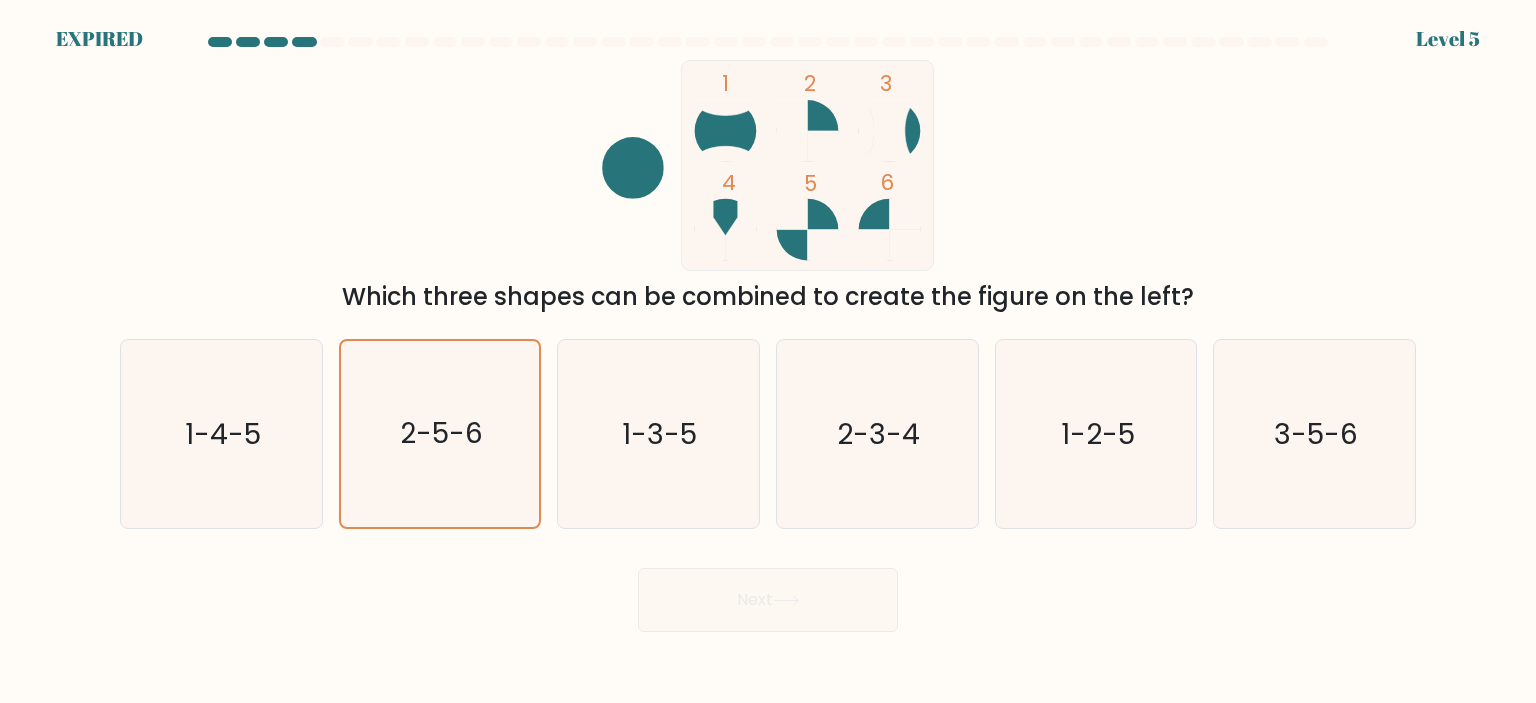 click on "1
2
3
4
5
6" 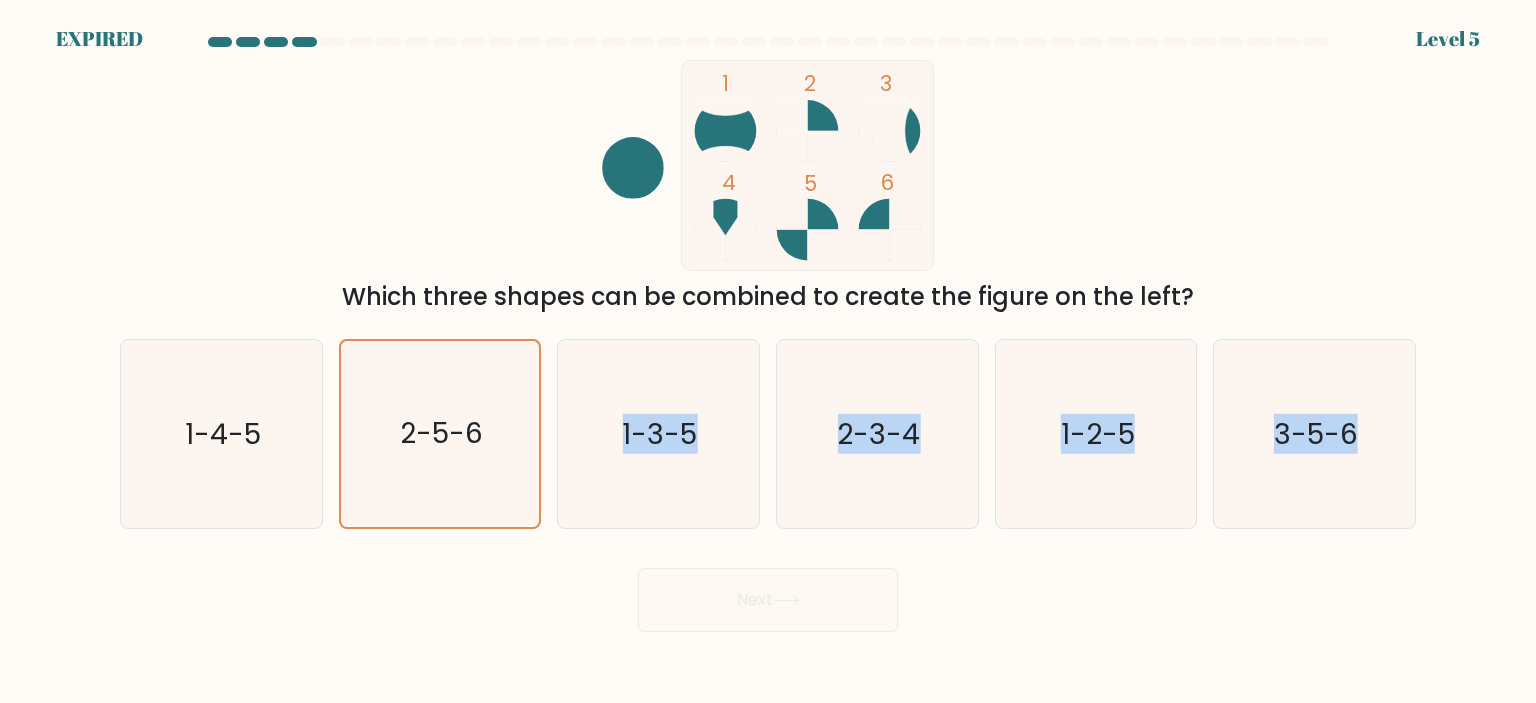 click on "EXPIRED
Level 5" at bounding box center (768, 351) 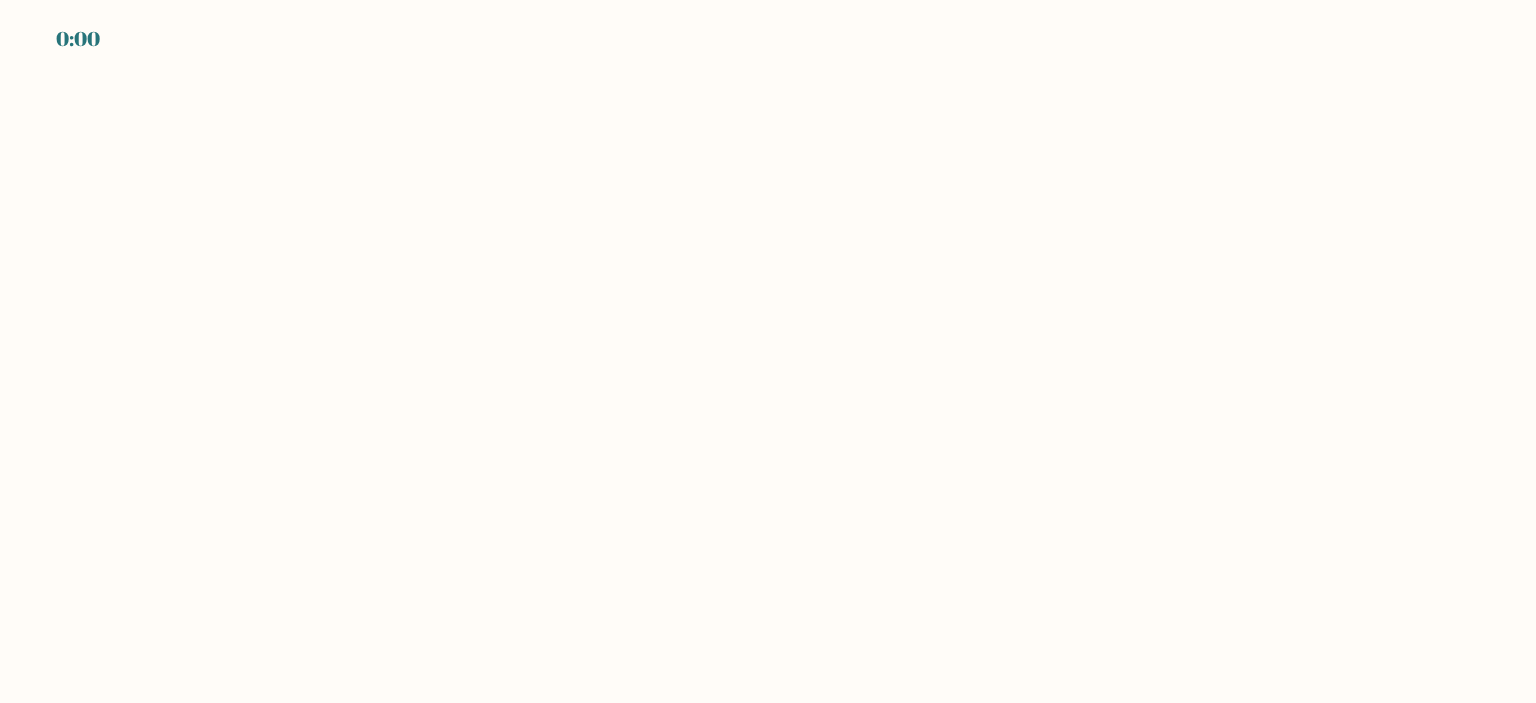 scroll, scrollTop: 0, scrollLeft: 0, axis: both 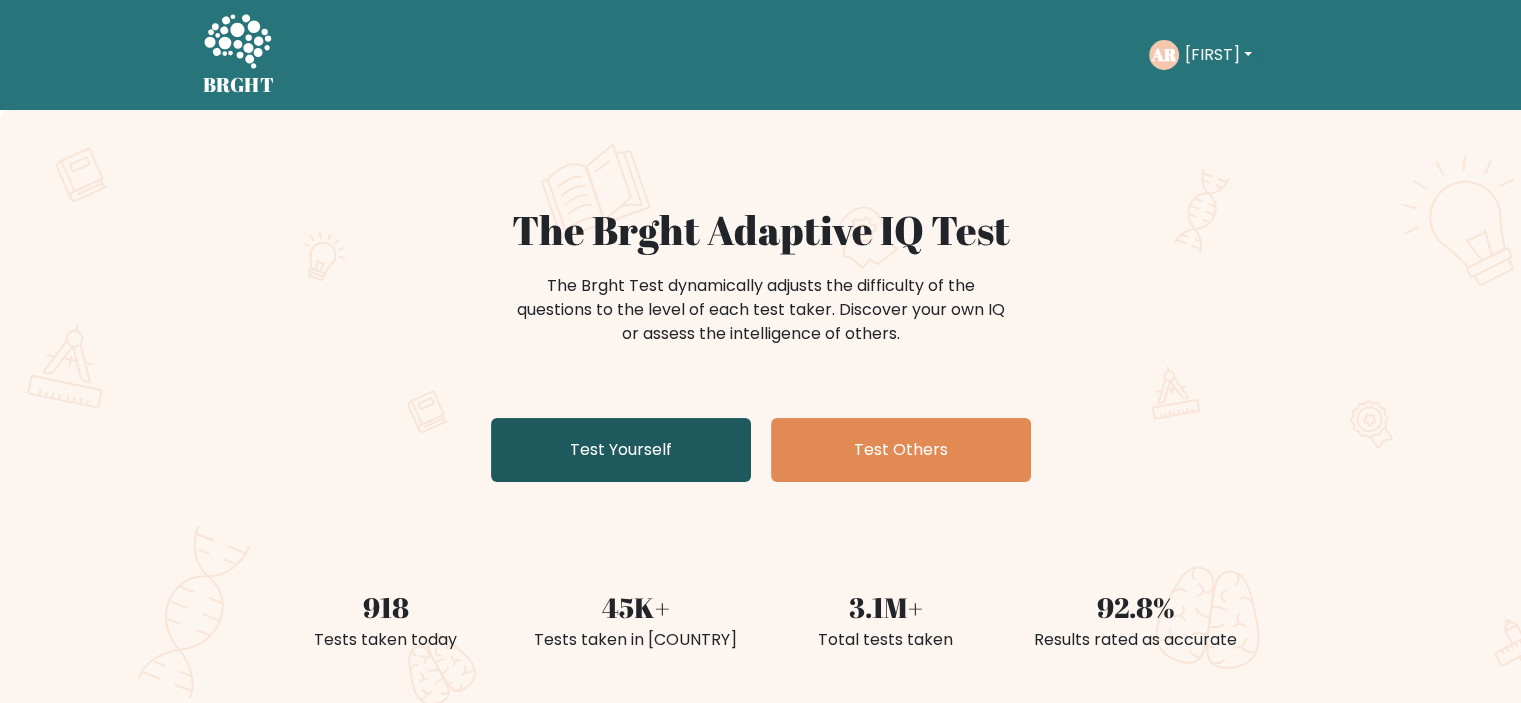 click on "Test Yourself" at bounding box center [621, 450] 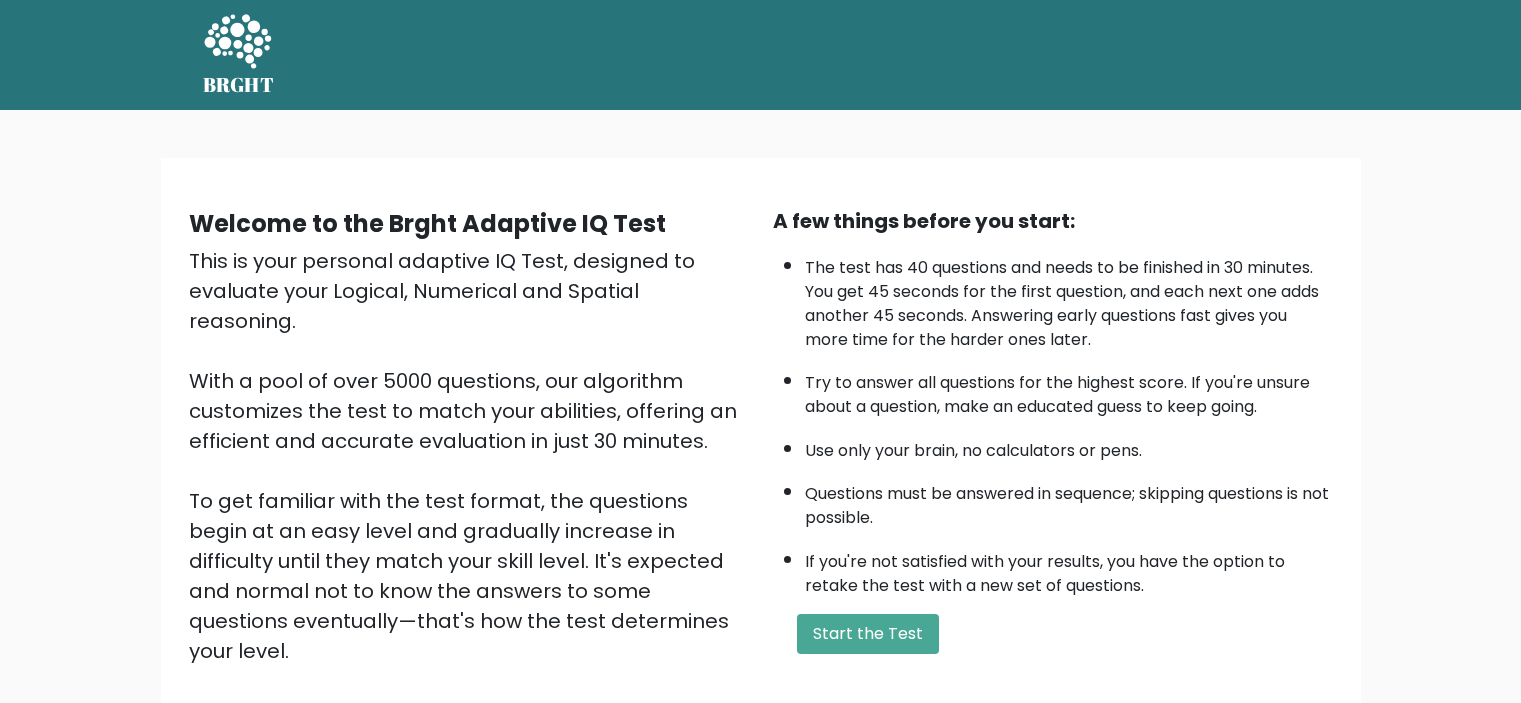 scroll, scrollTop: 0, scrollLeft: 0, axis: both 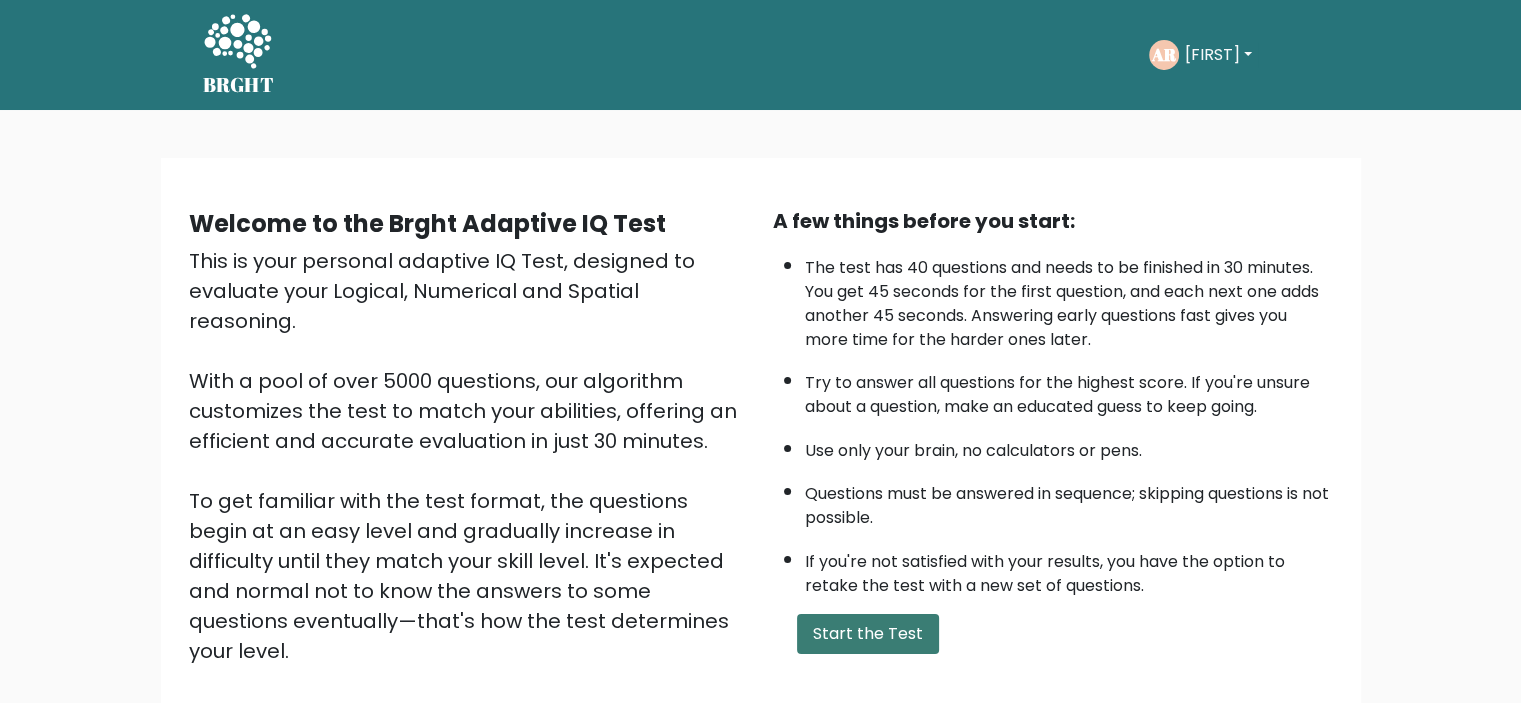 click on "Start the Test" at bounding box center [868, 634] 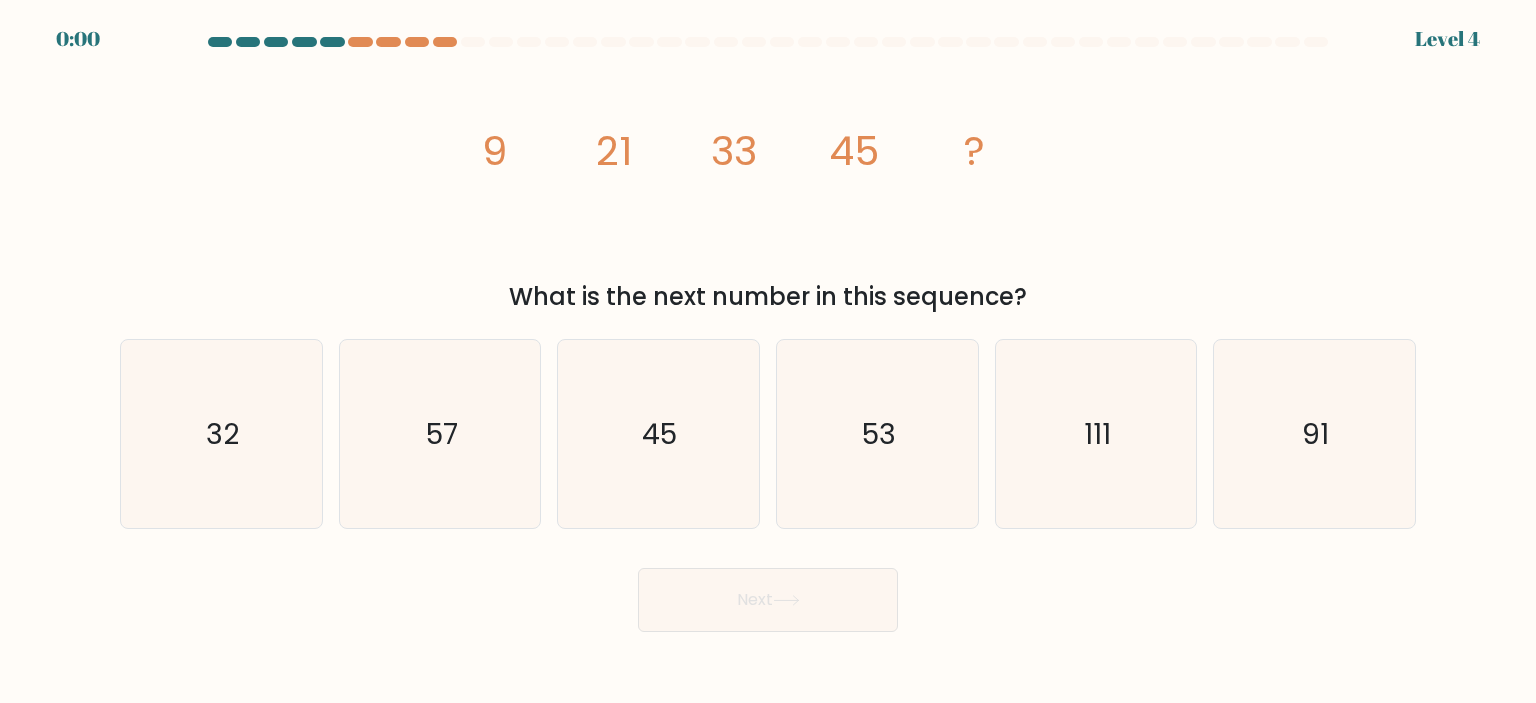 scroll, scrollTop: 0, scrollLeft: 0, axis: both 